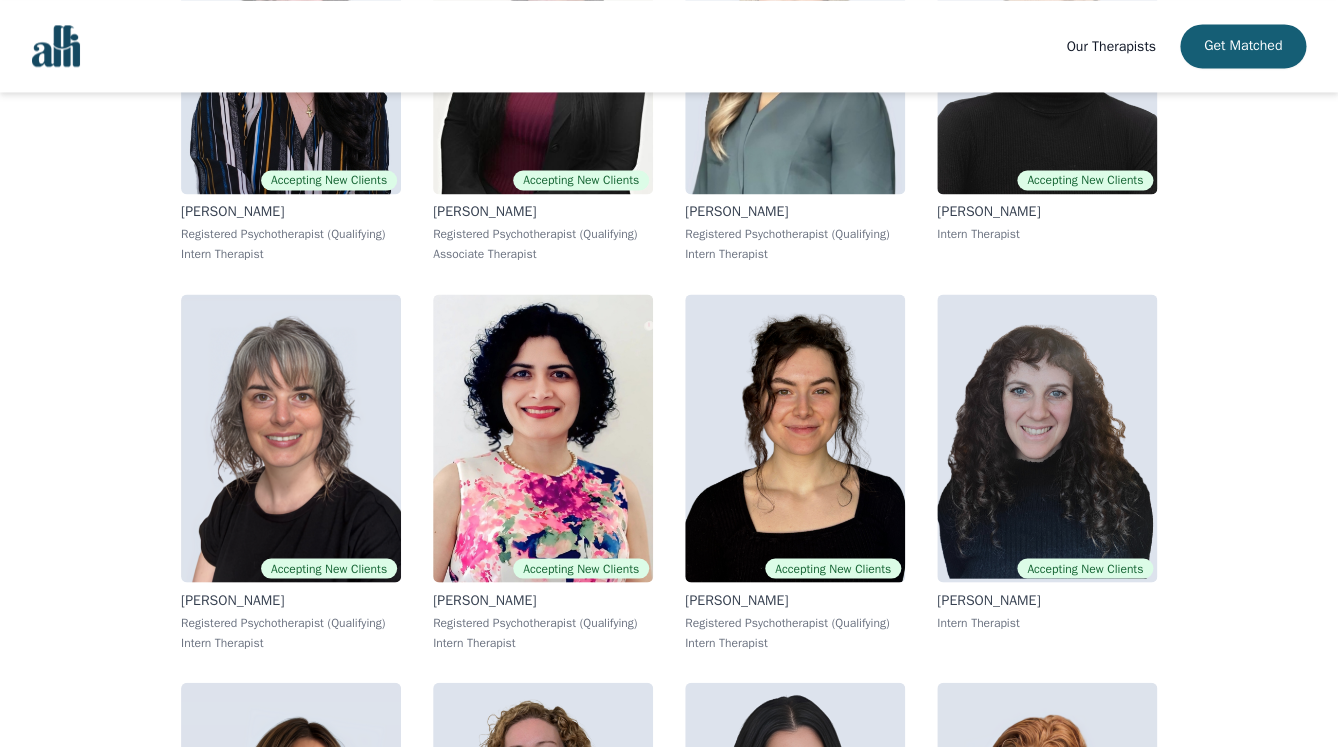 scroll, scrollTop: 3734, scrollLeft: 0, axis: vertical 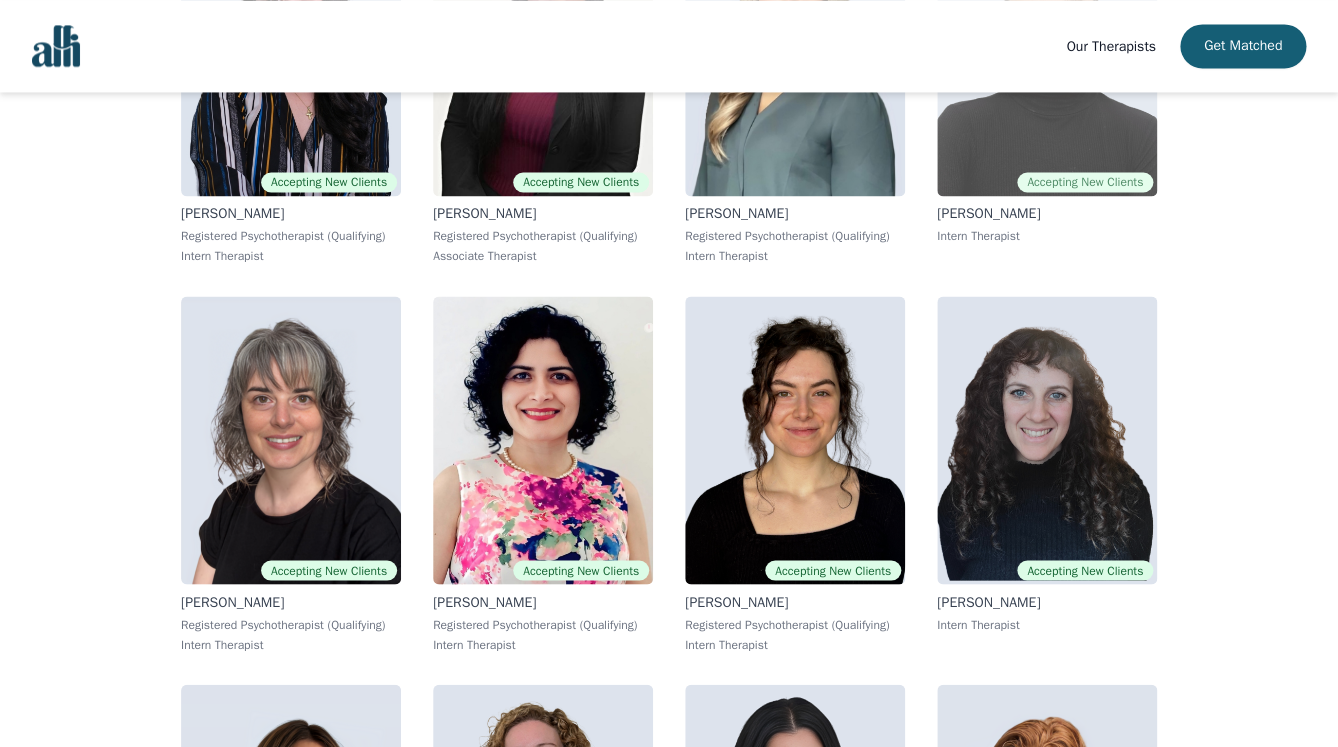click on "Accepting New Clients" at bounding box center (1085, 182) 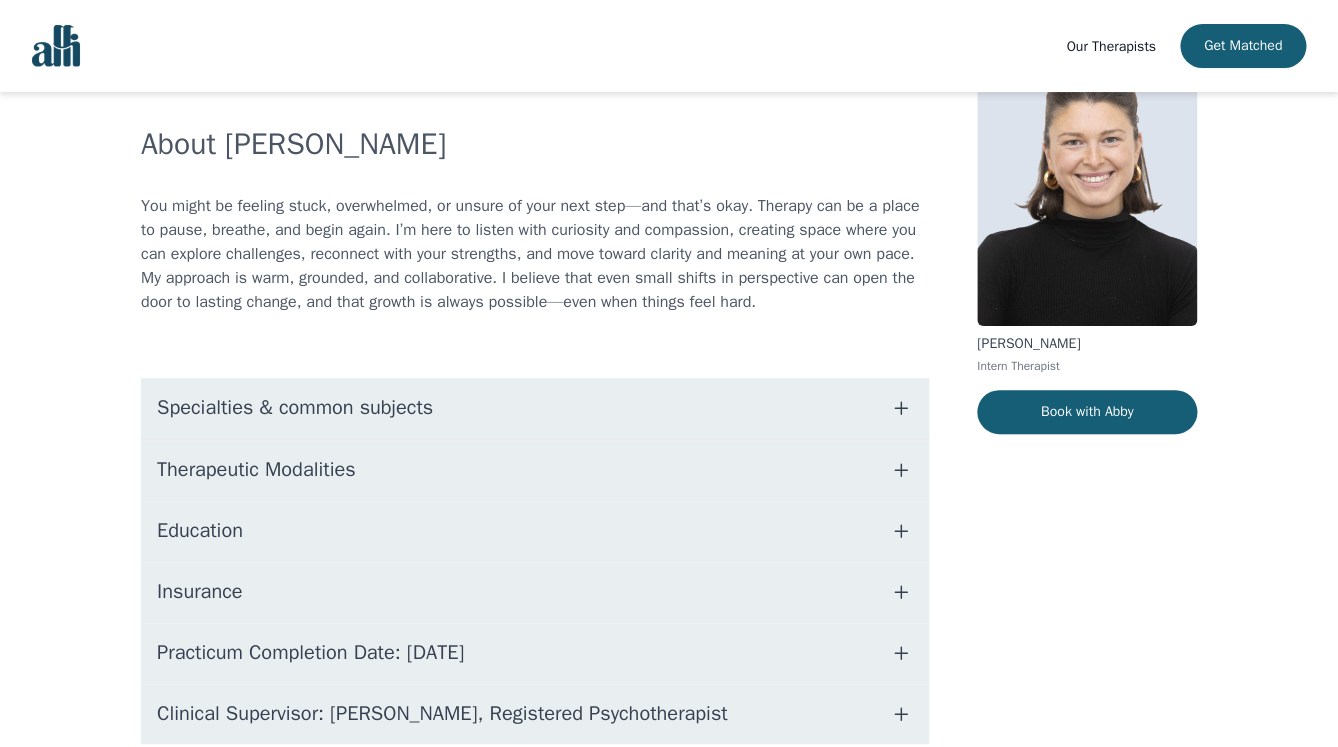 scroll, scrollTop: 140, scrollLeft: 0, axis: vertical 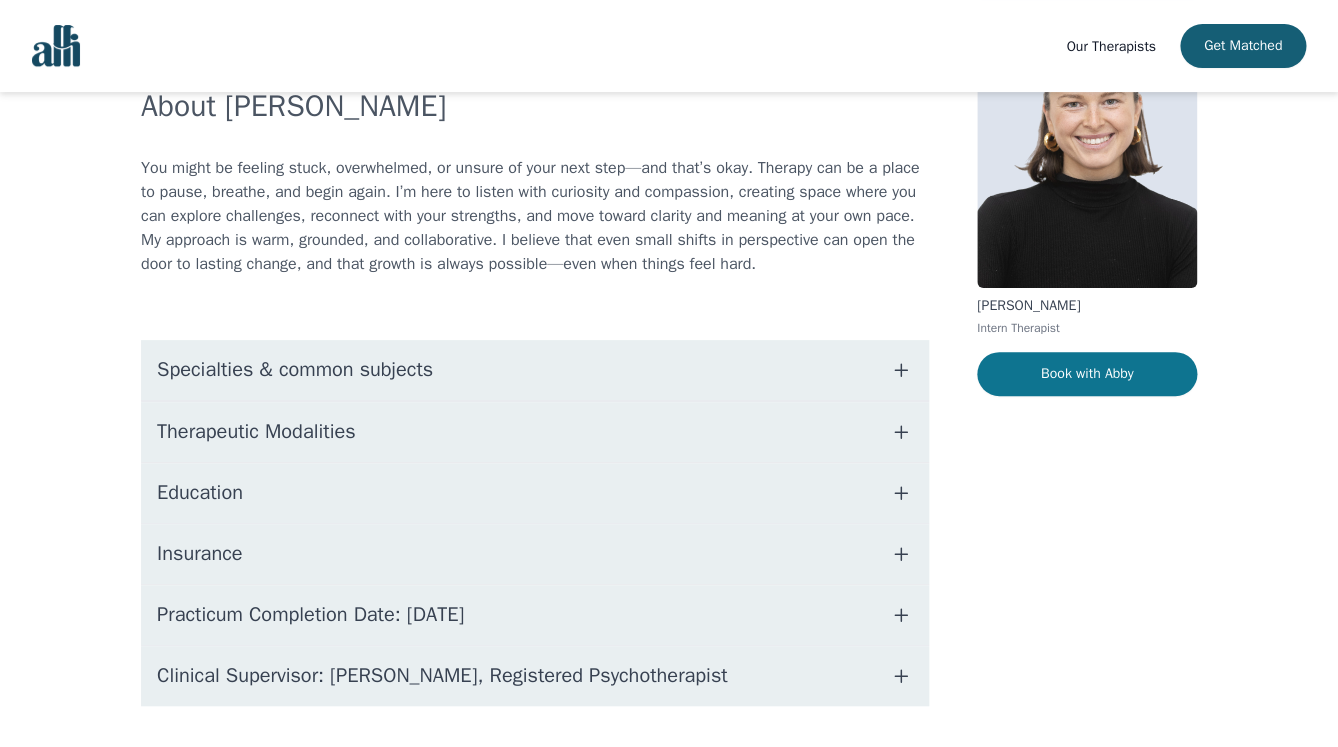 click on "Book with Abby" at bounding box center [1087, 374] 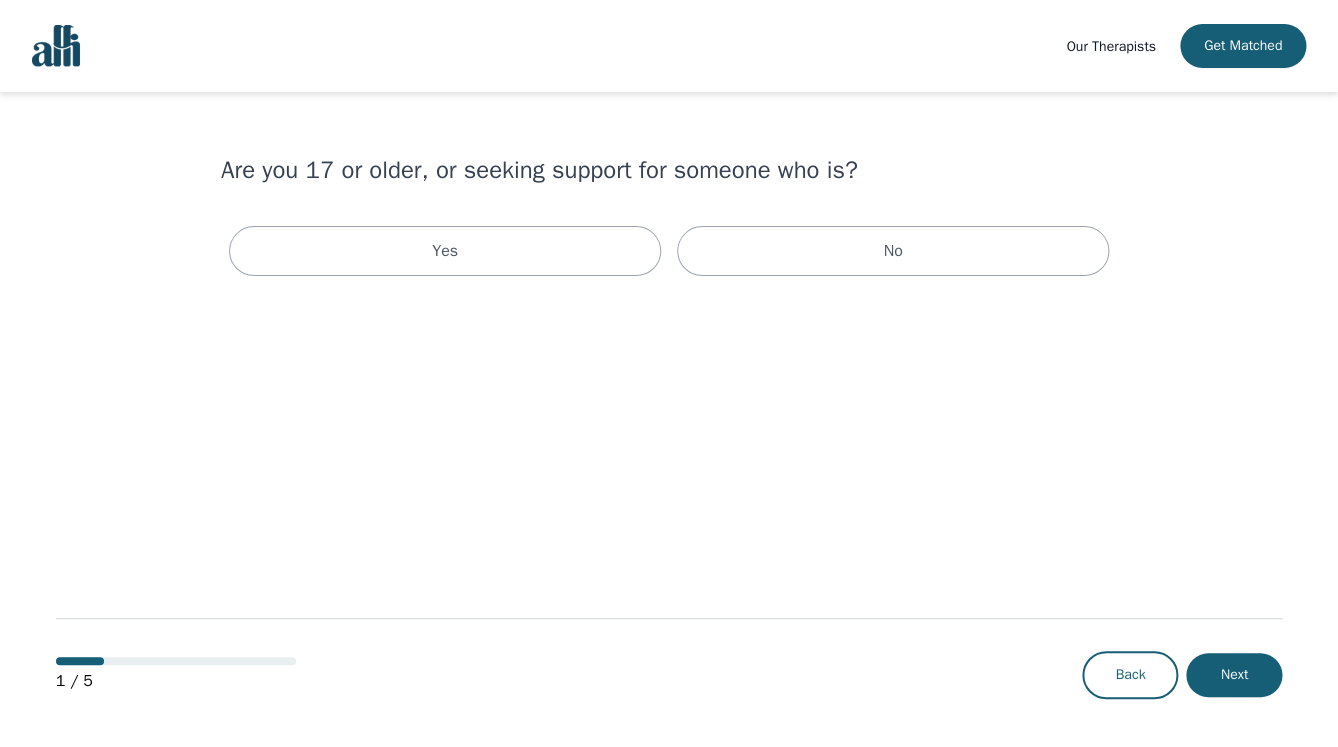 scroll, scrollTop: 0, scrollLeft: 0, axis: both 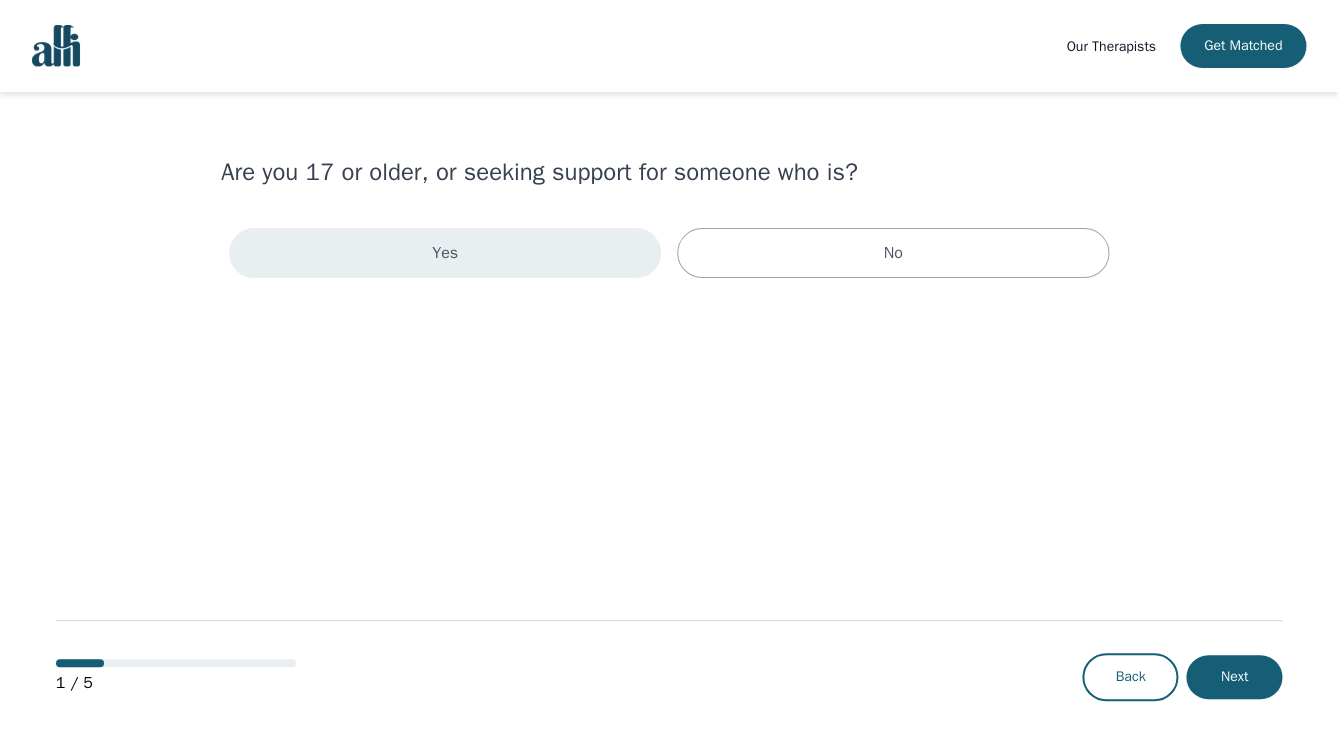 click on "Yes" at bounding box center [445, 253] 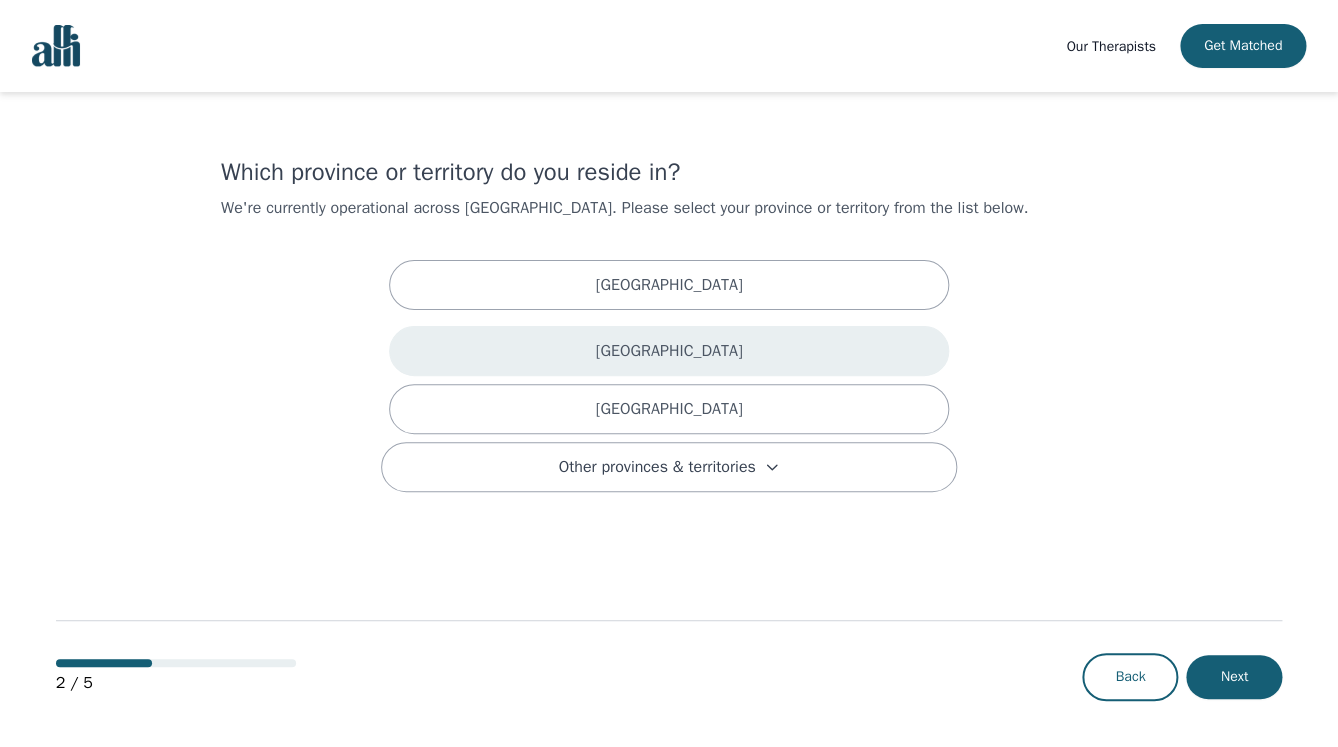 click on "[GEOGRAPHIC_DATA]" at bounding box center (669, 351) 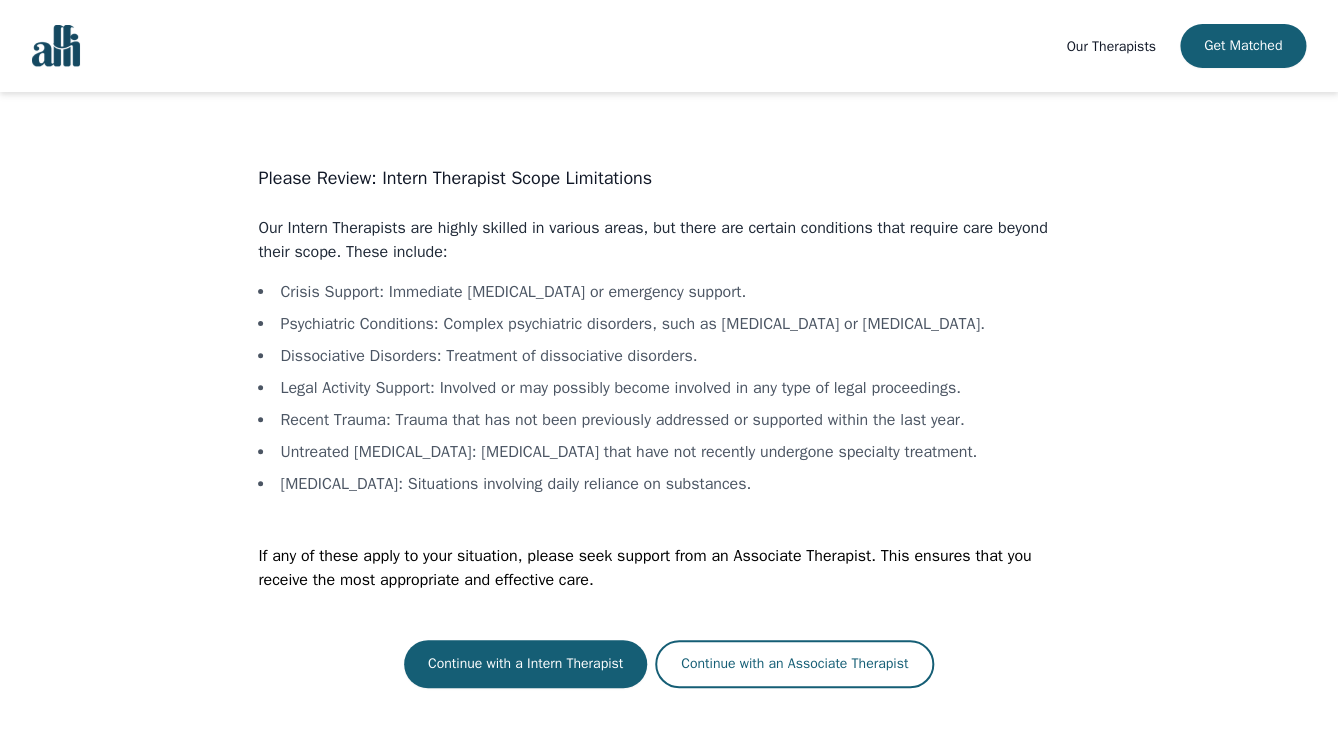 scroll, scrollTop: 2, scrollLeft: 0, axis: vertical 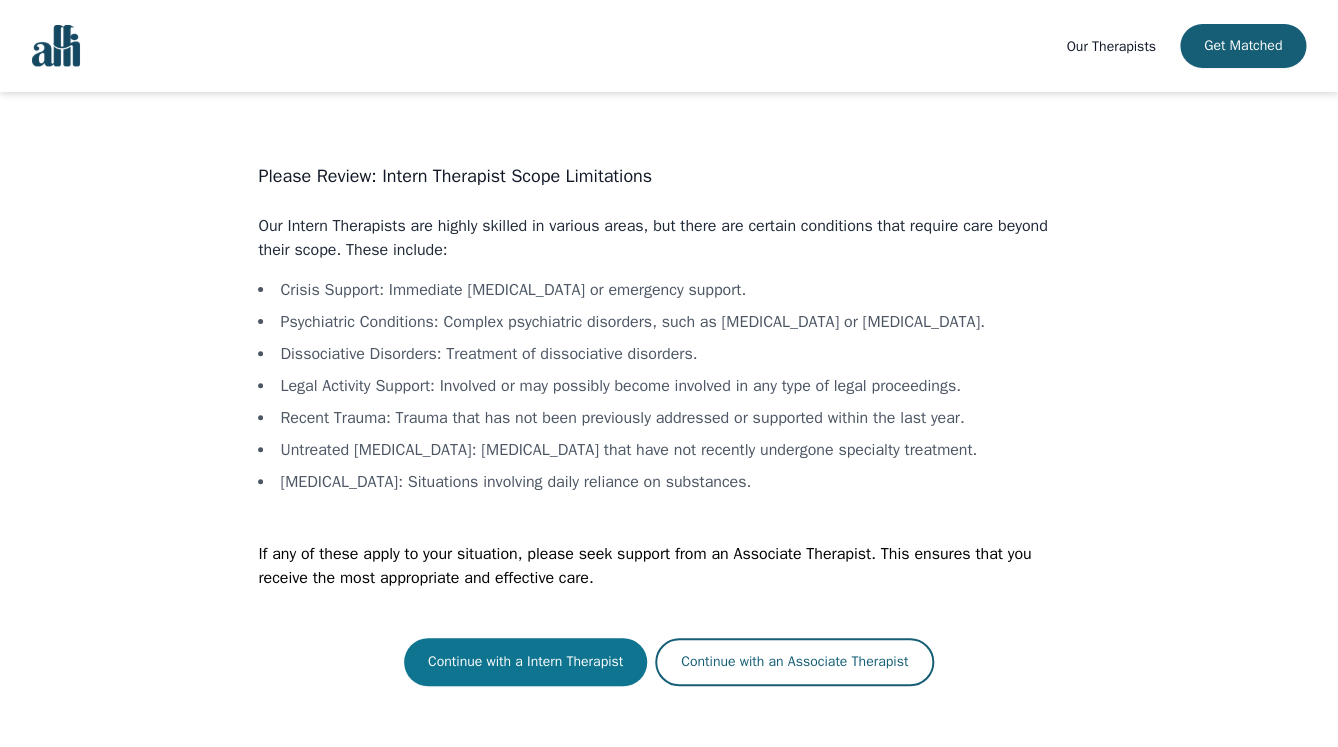 click on "Continue with a Intern Therapist" at bounding box center [525, 662] 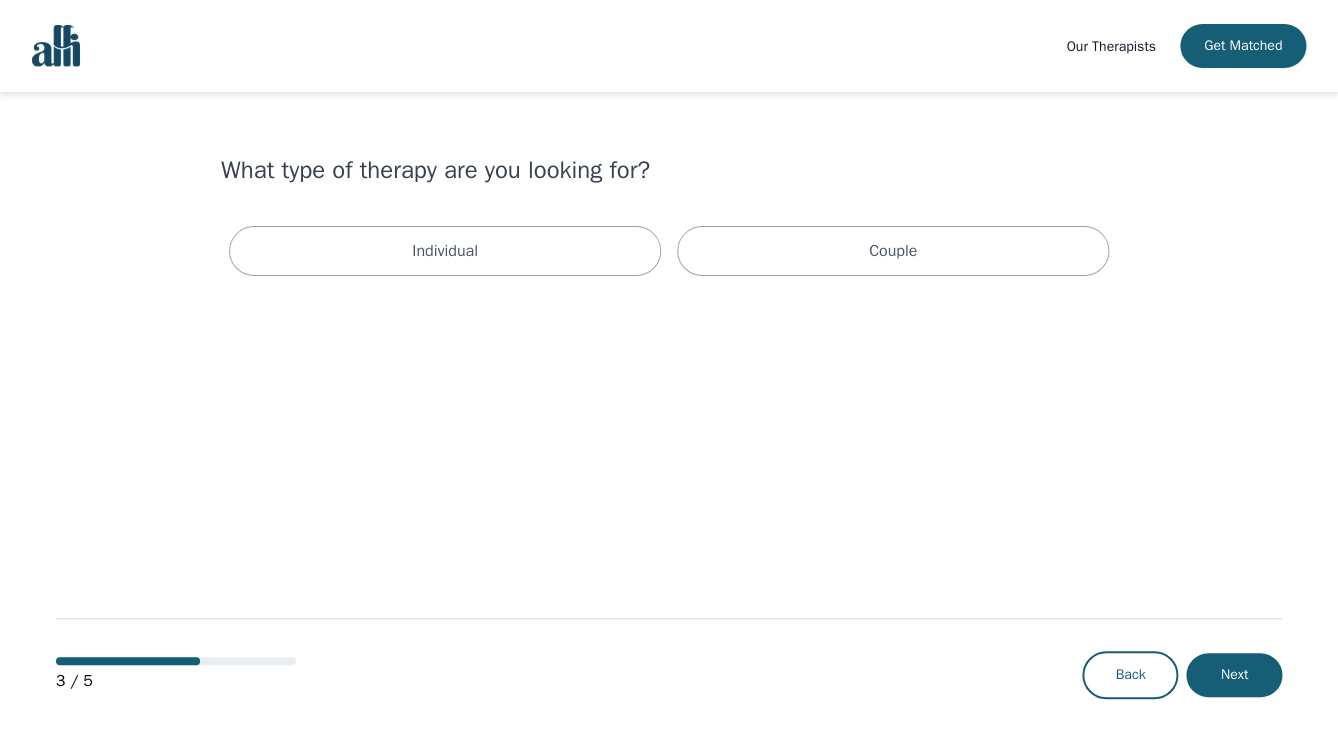 scroll, scrollTop: 0, scrollLeft: 0, axis: both 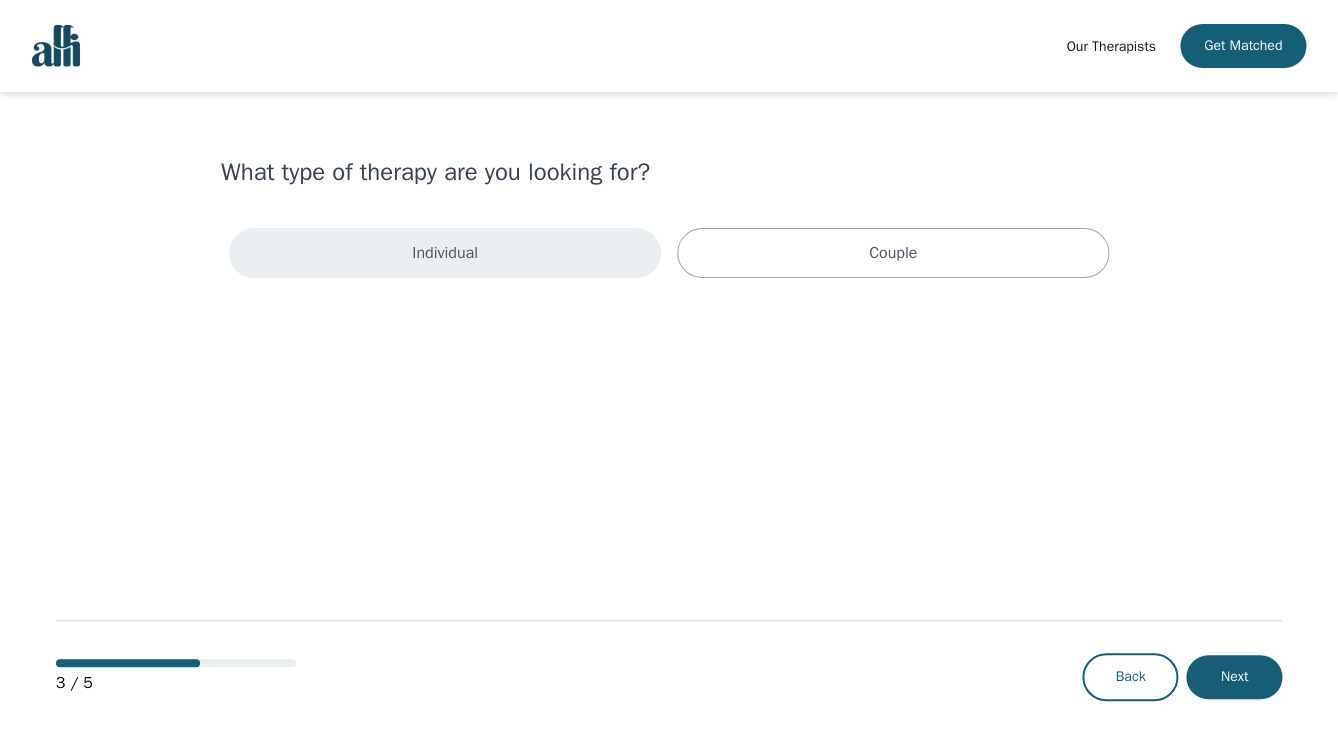 click on "Individual" at bounding box center (445, 253) 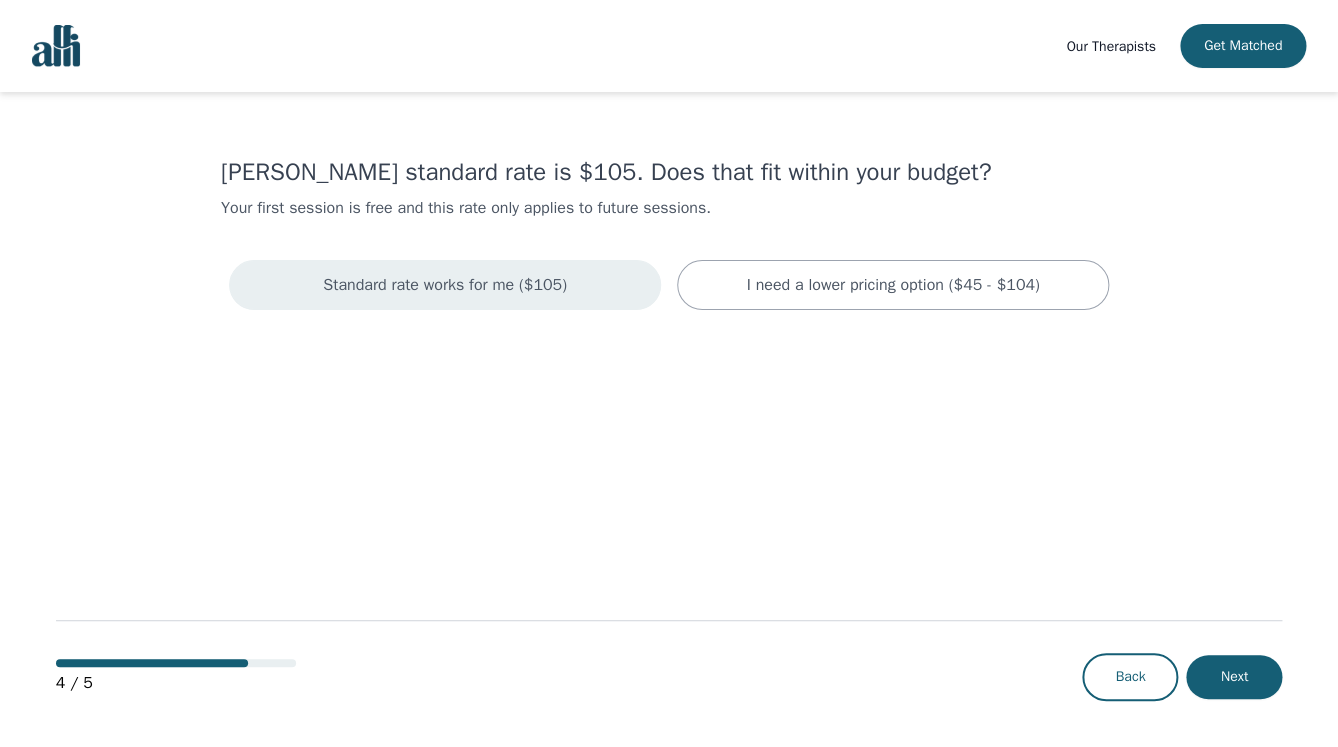 click on "Standard rate works for me ($105)" at bounding box center [445, 285] 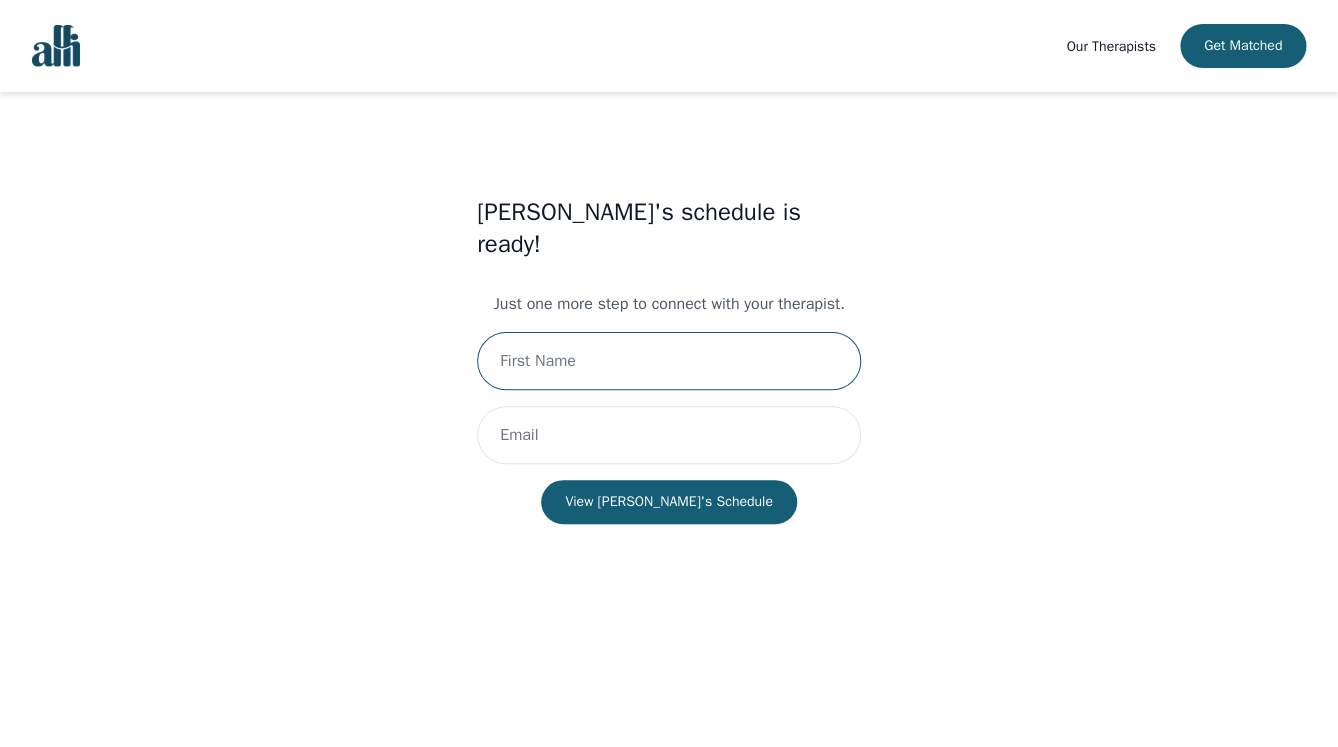 click at bounding box center (669, 361) 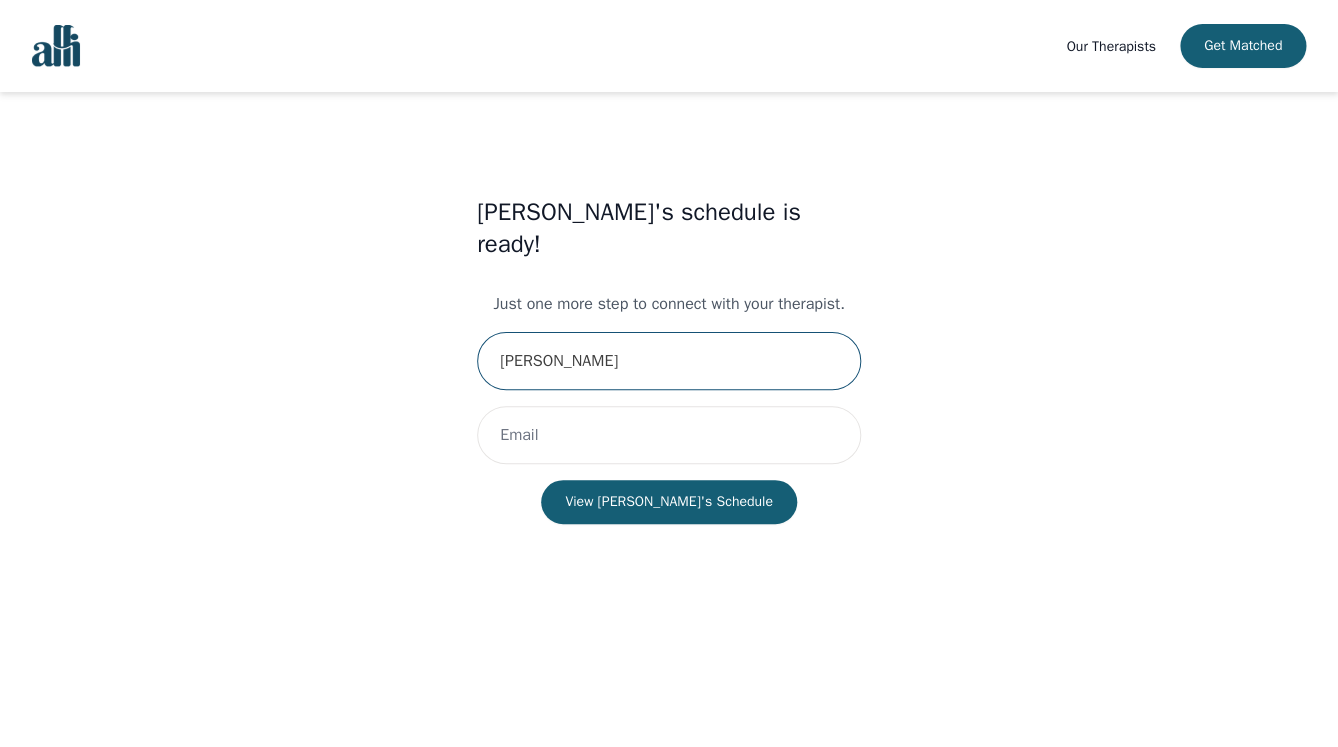 type on "[PERSON_NAME]" 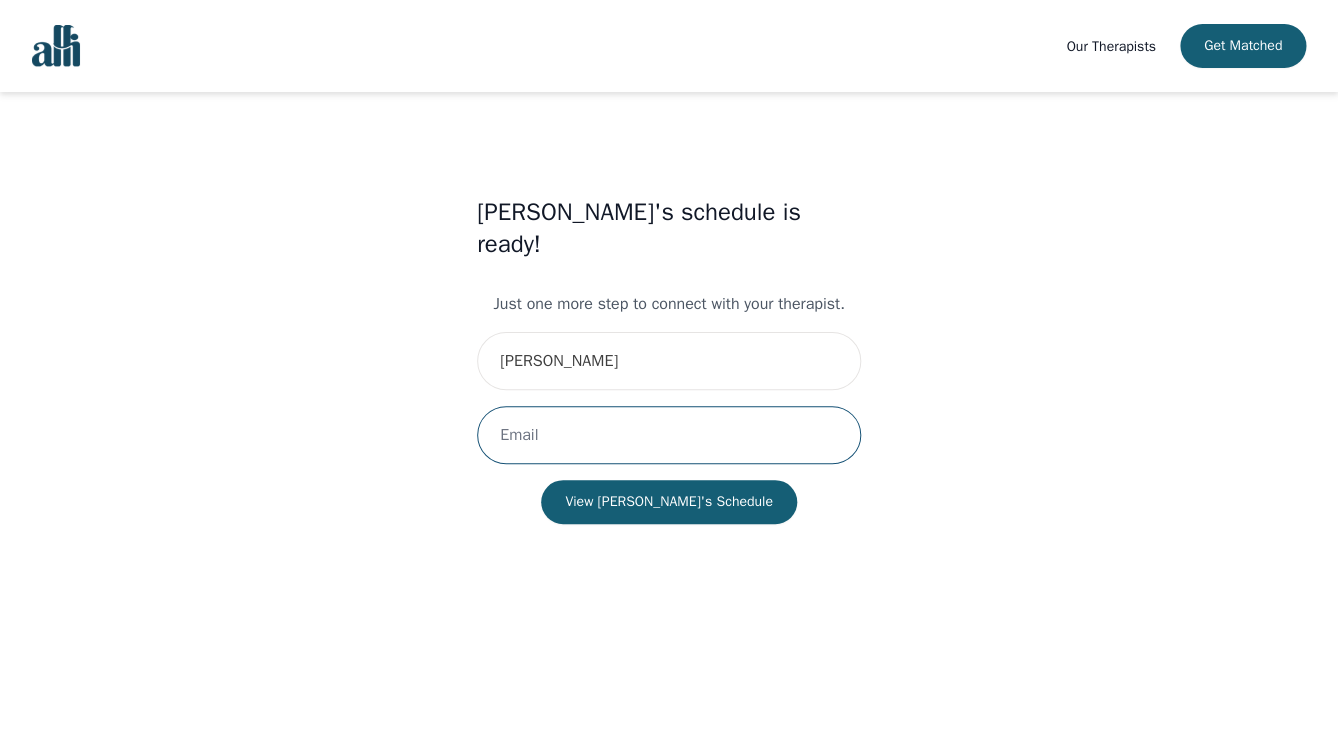 click at bounding box center (669, 435) 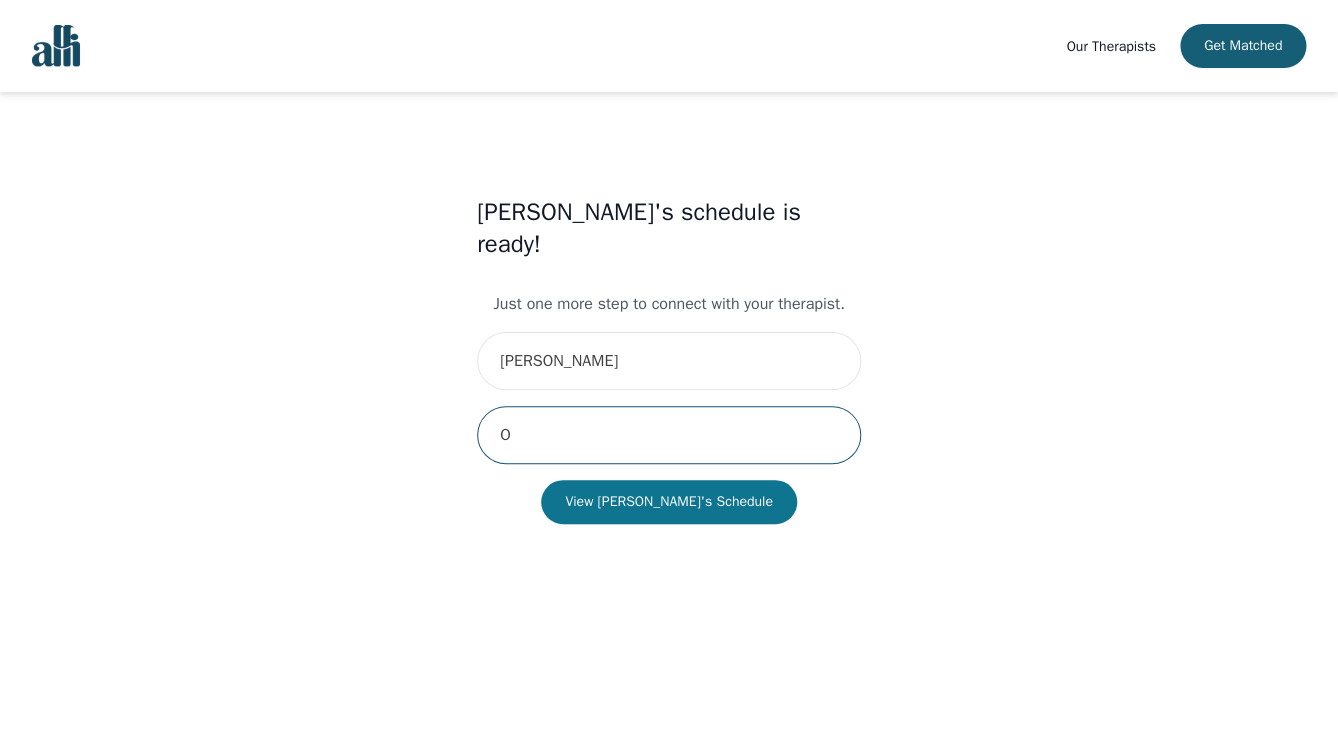 type on "O" 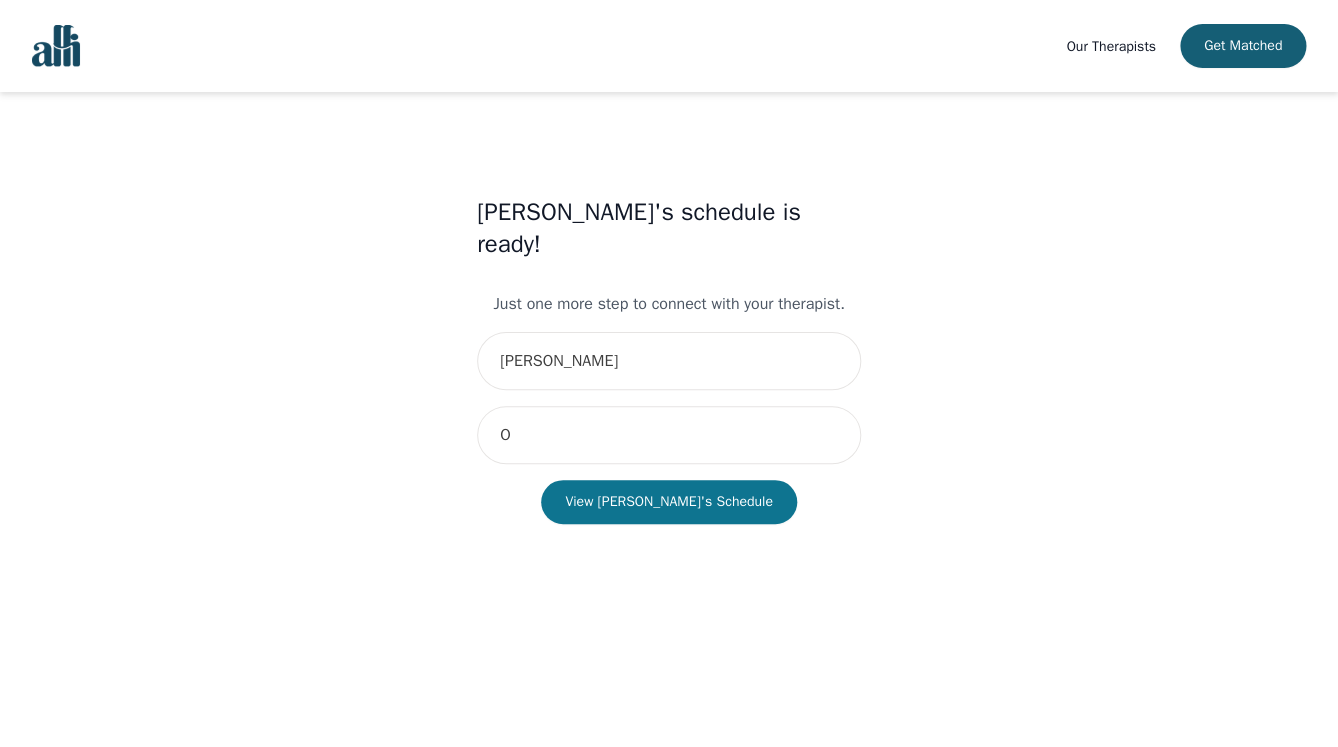 click on "View [PERSON_NAME]'s Schedule" at bounding box center (669, 502) 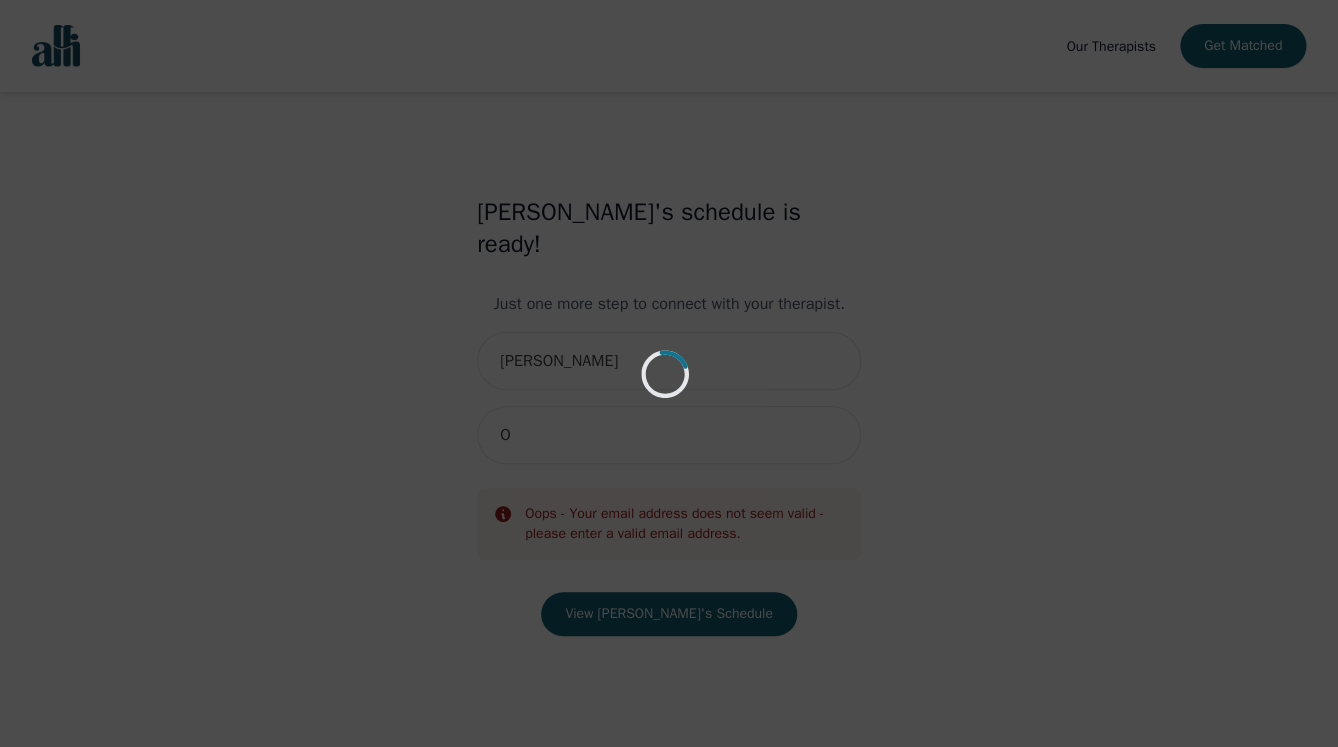 click on "Loading..." at bounding box center (669, 373) 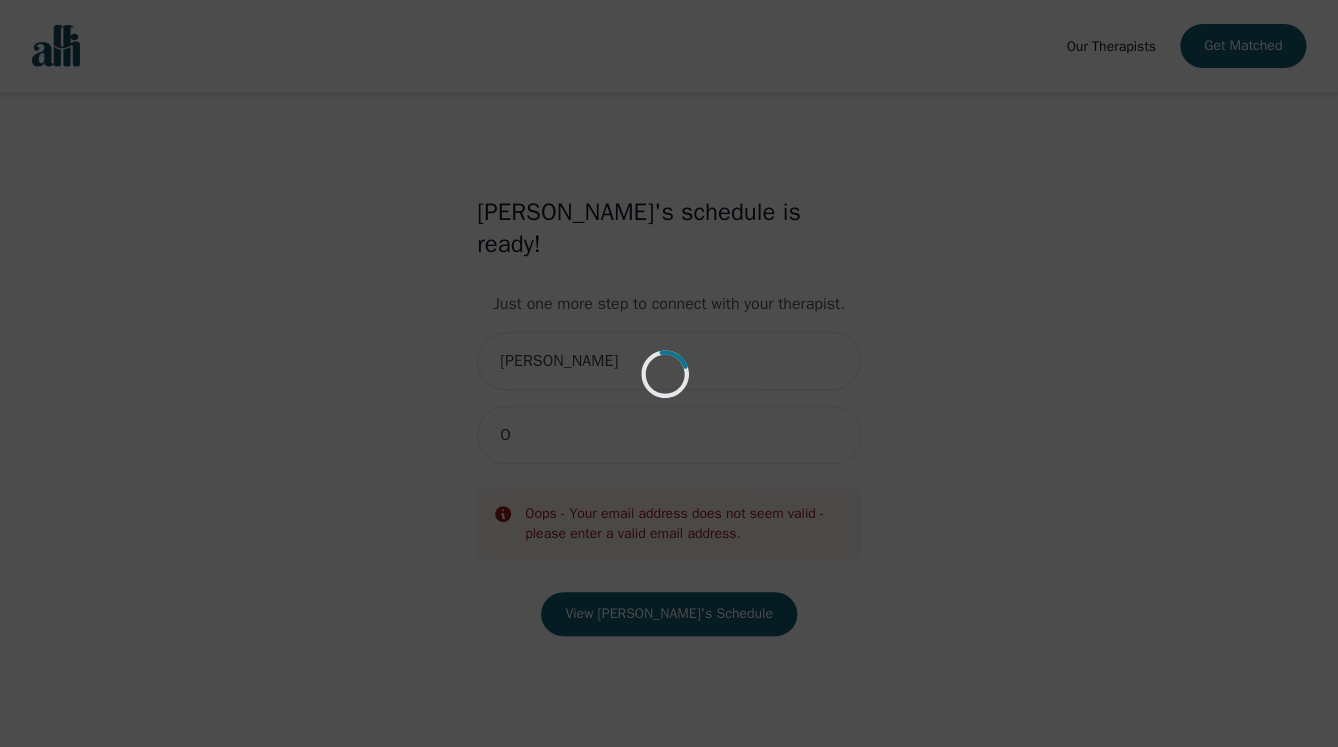scroll, scrollTop: 2, scrollLeft: 0, axis: vertical 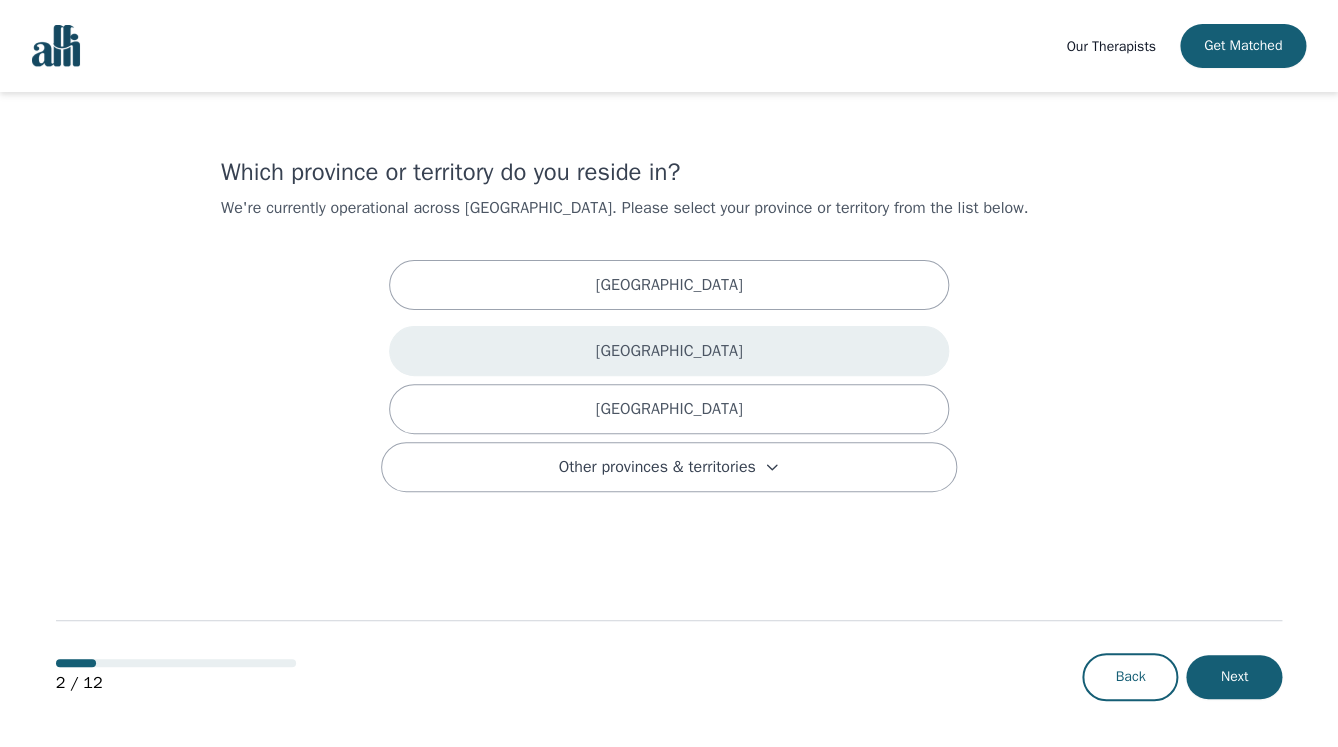 click on "[GEOGRAPHIC_DATA]" at bounding box center [668, 351] 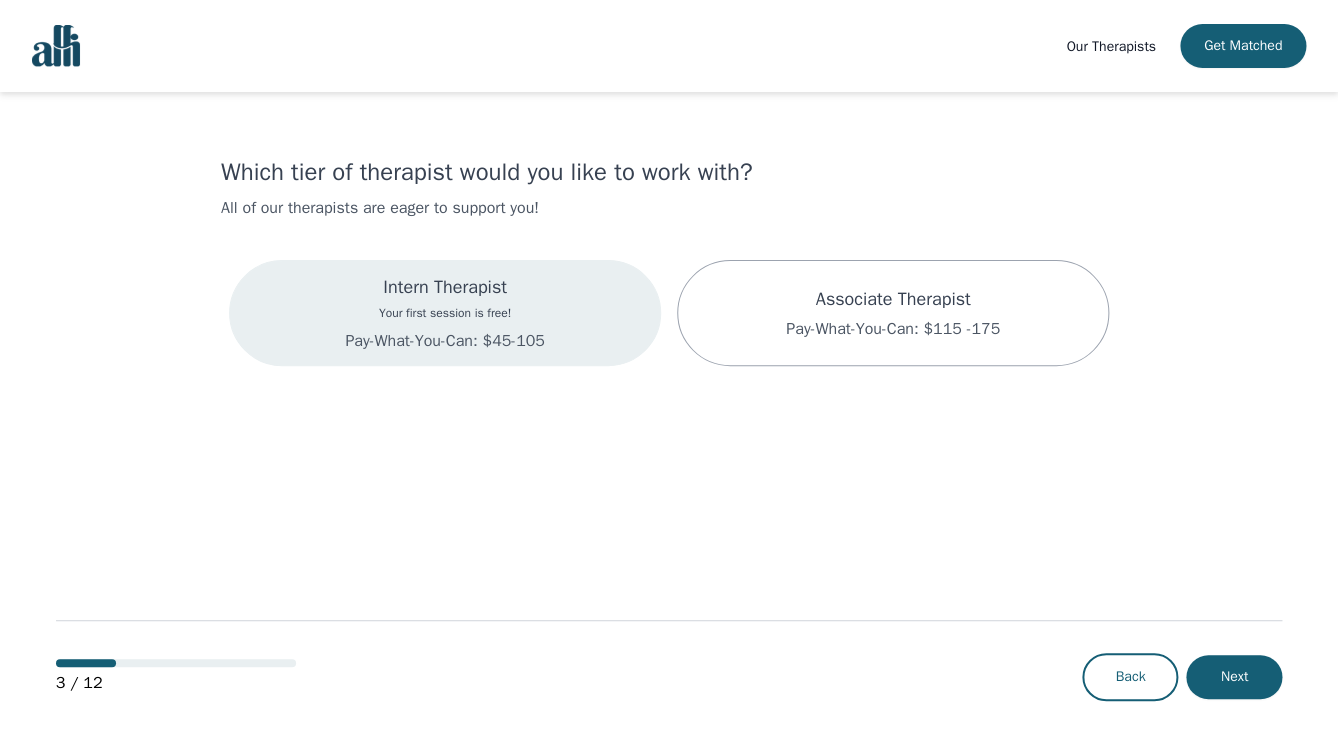 click on "Intern Therapist Your first session is free! Pay-What-You-Can: $45-105" at bounding box center (445, 313) 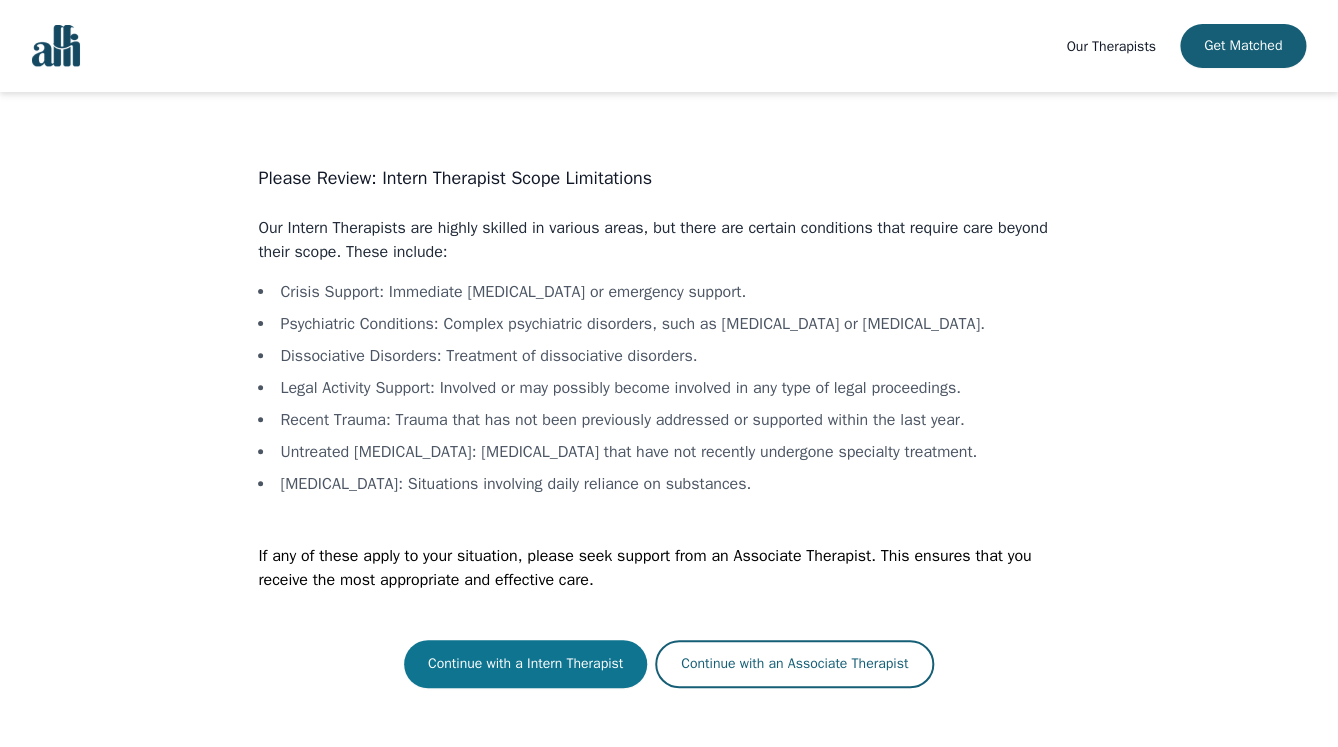 click on "Continue with a Intern Therapist" at bounding box center [525, 664] 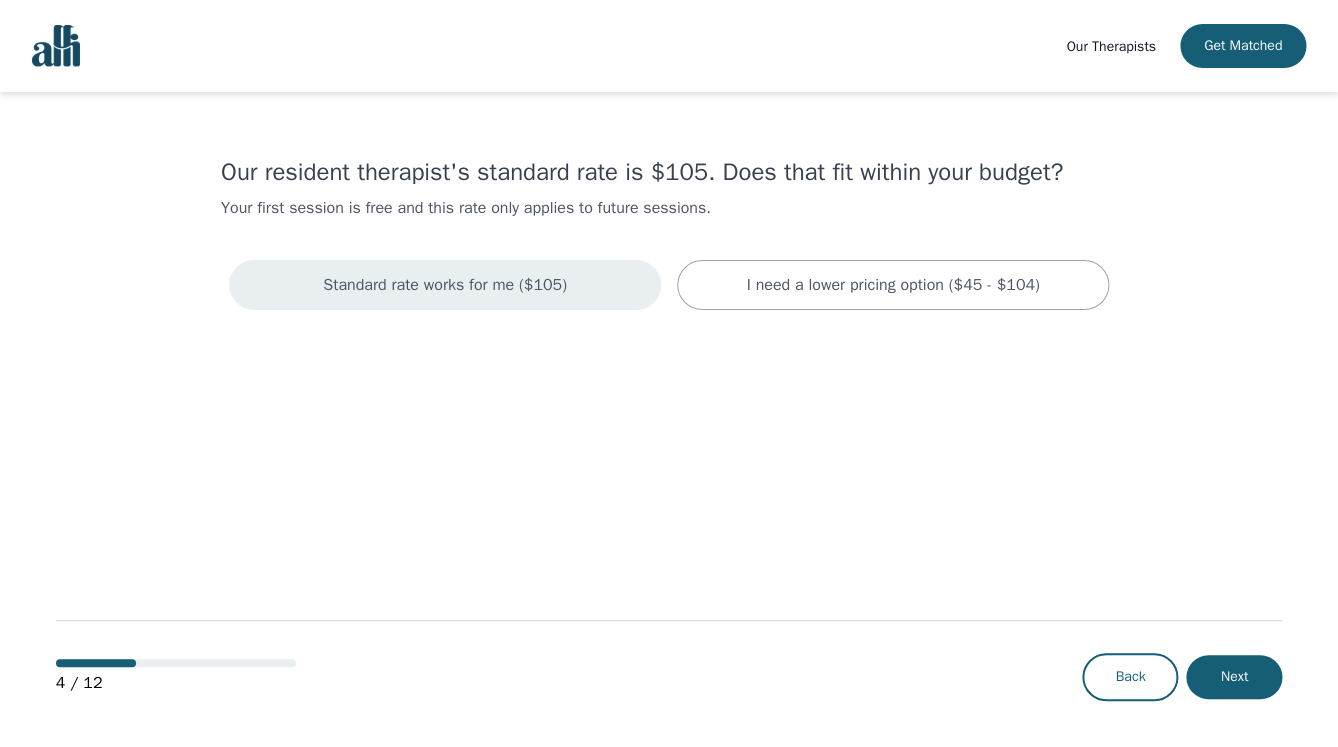 click on "Standard rate works for me ($105)" at bounding box center (445, 285) 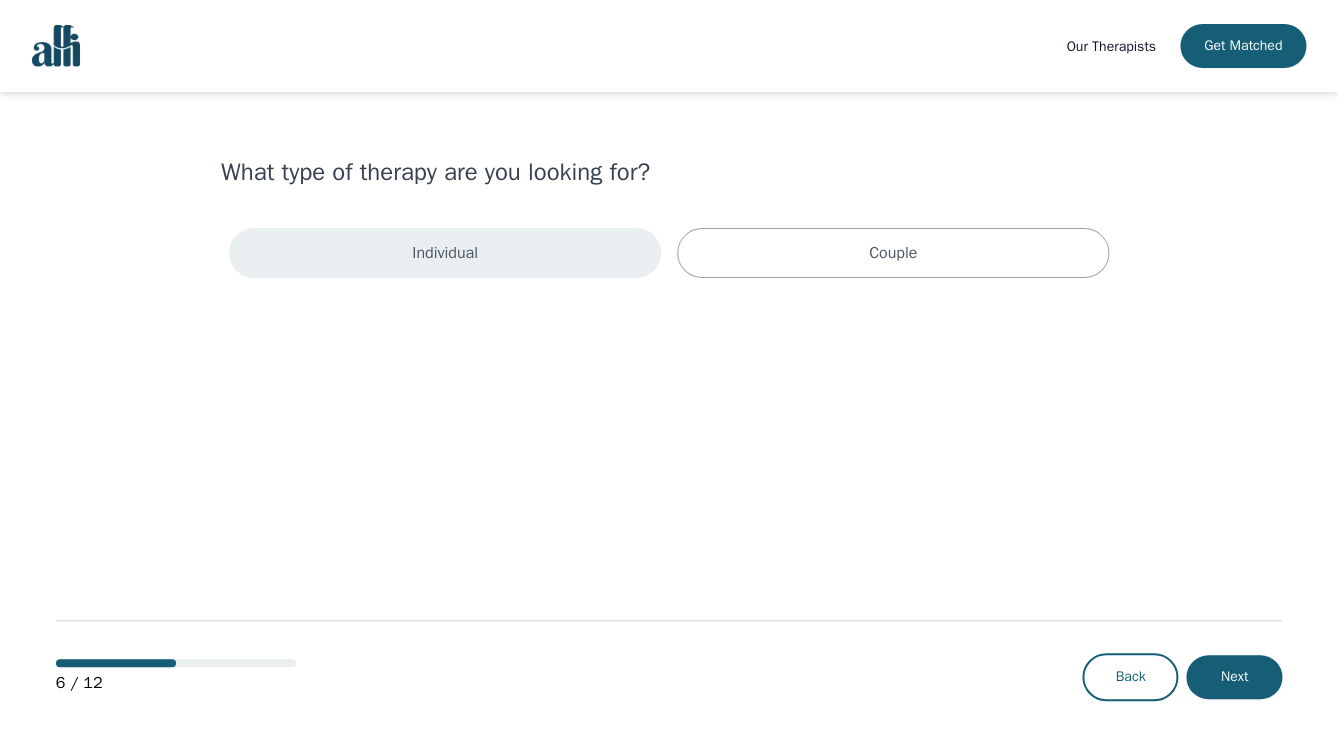 click on "Individual" at bounding box center (445, 253) 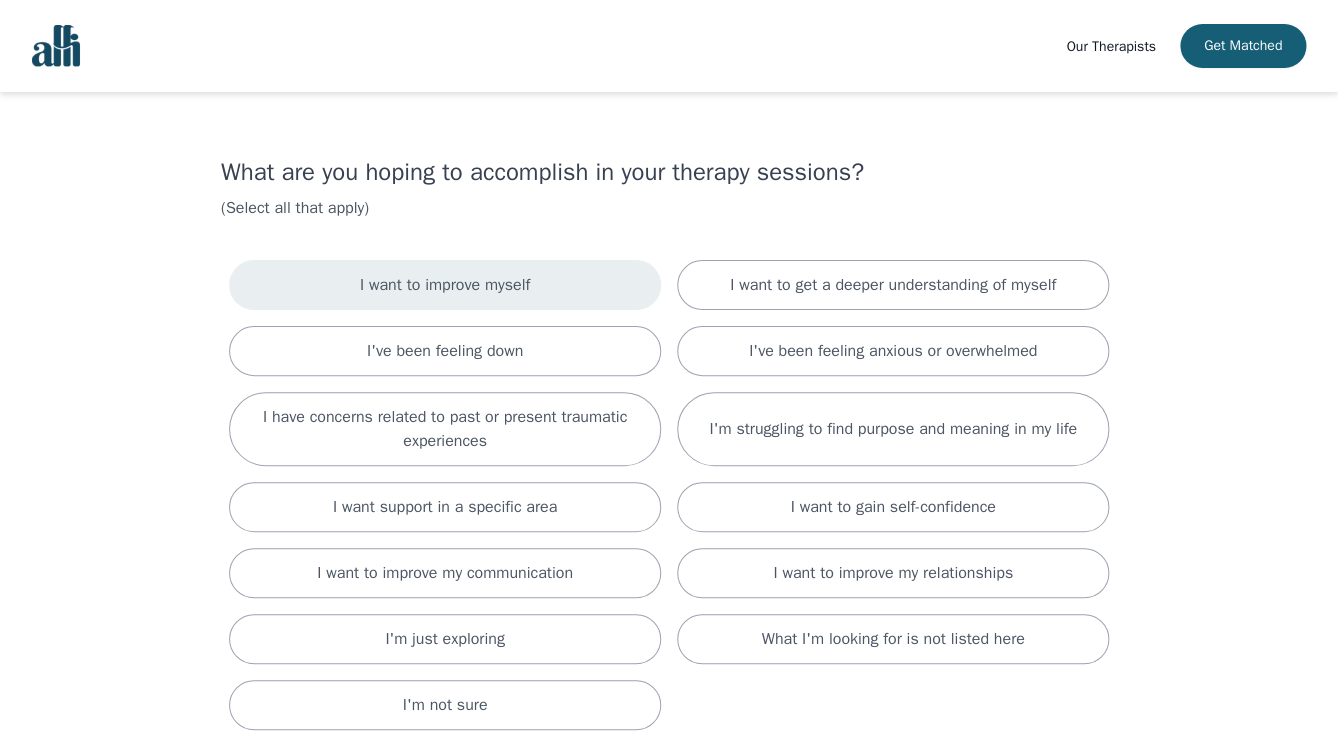 click on "I want to improve myself" at bounding box center [445, 285] 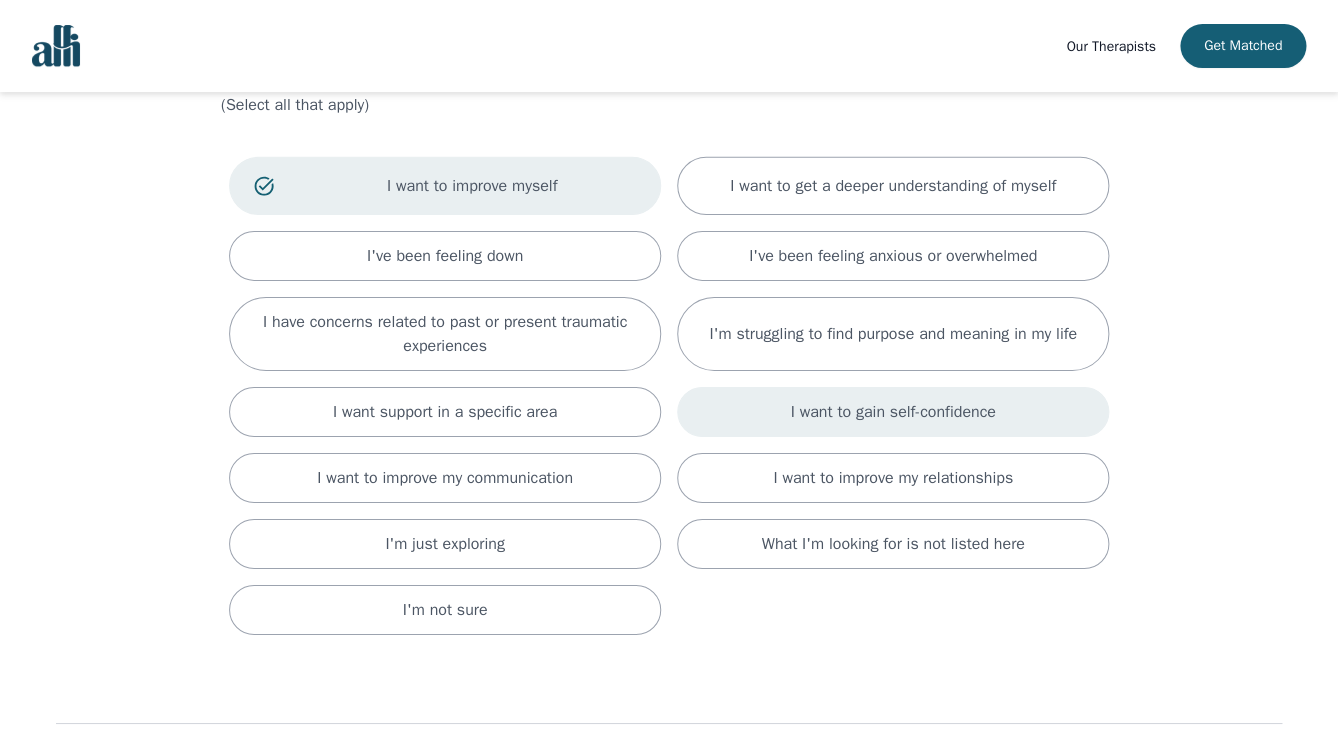 scroll, scrollTop: 0, scrollLeft: 0, axis: both 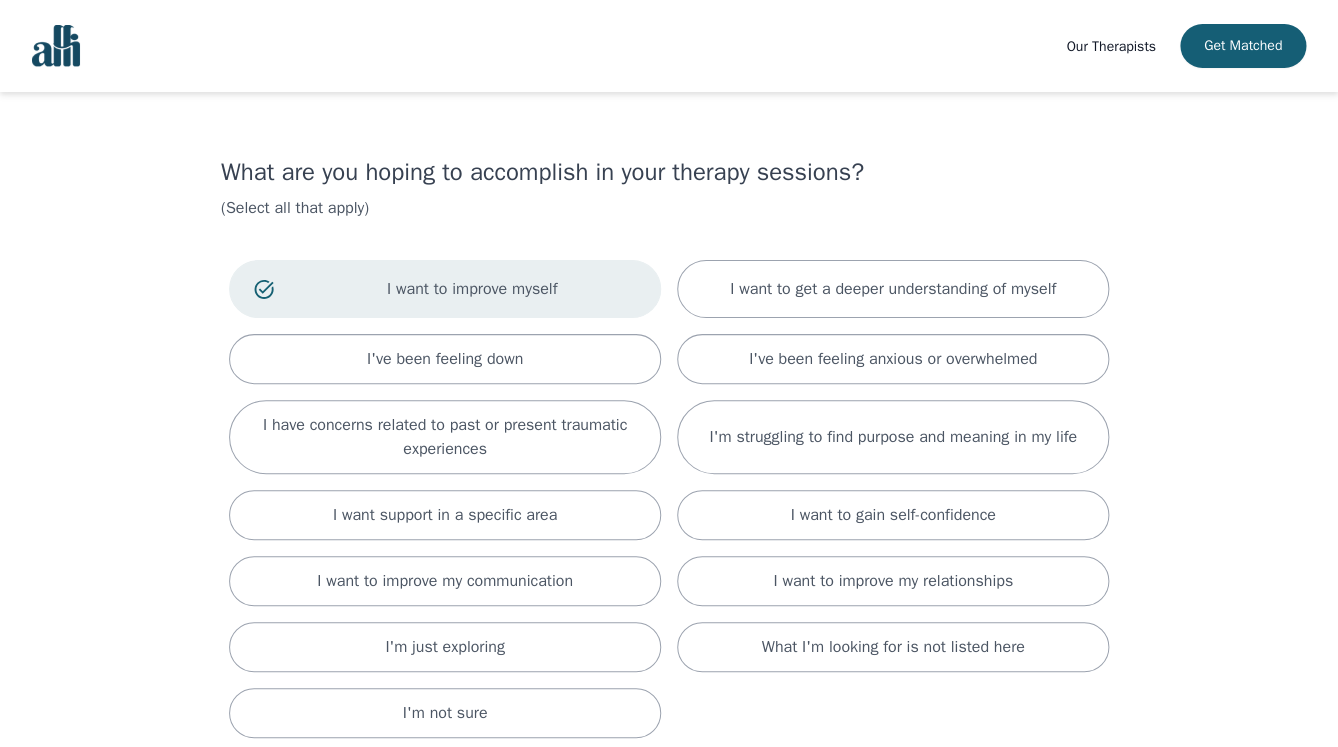 click on "Our Therapists" at bounding box center (1110, 46) 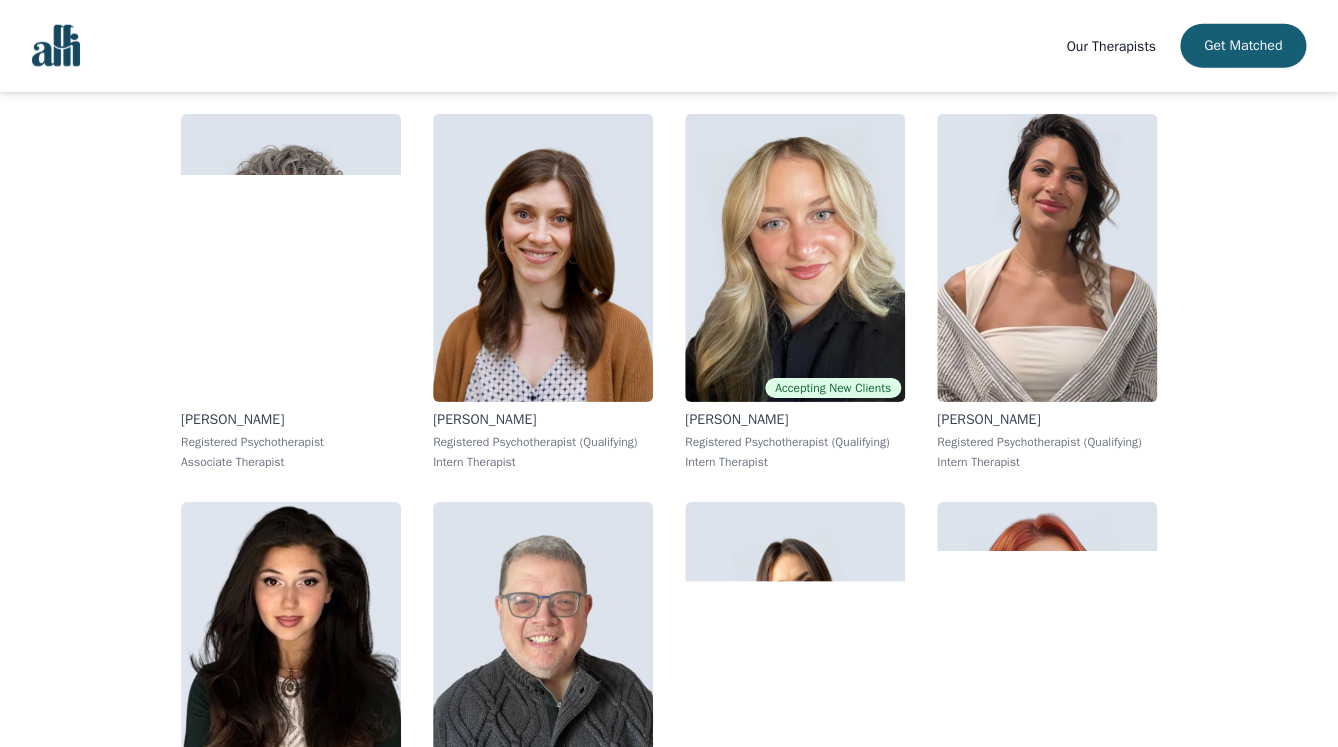 scroll, scrollTop: 2125, scrollLeft: 0, axis: vertical 